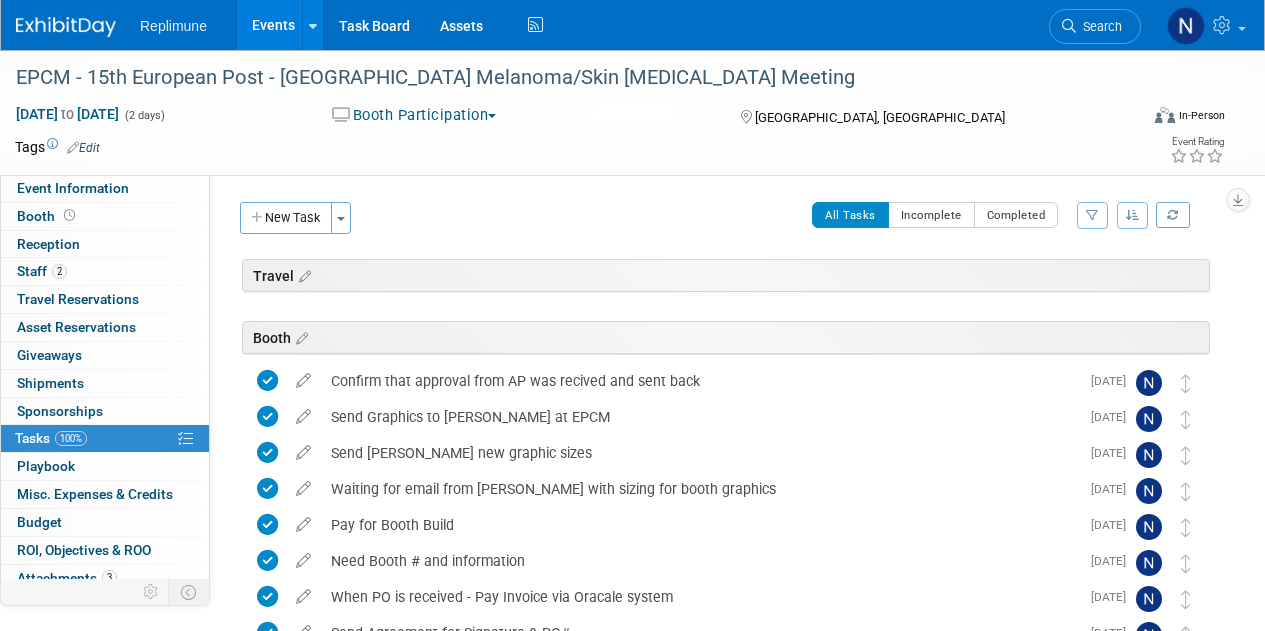 scroll, scrollTop: 100, scrollLeft: 0, axis: vertical 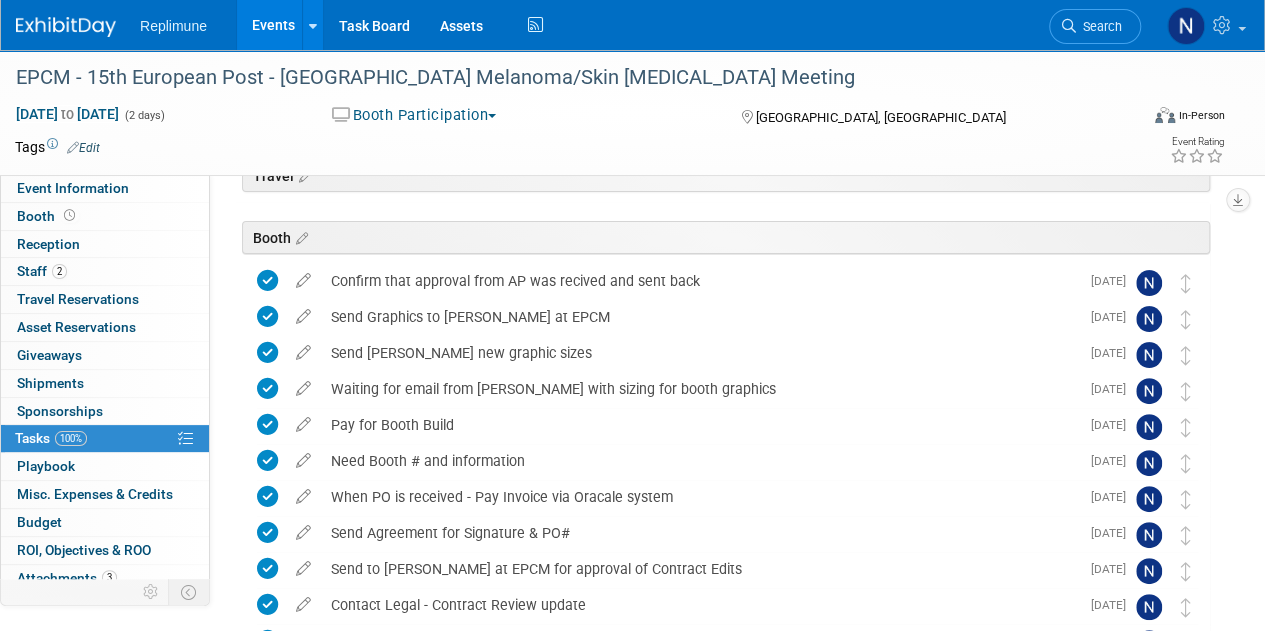 click on "Events" at bounding box center [273, 25] 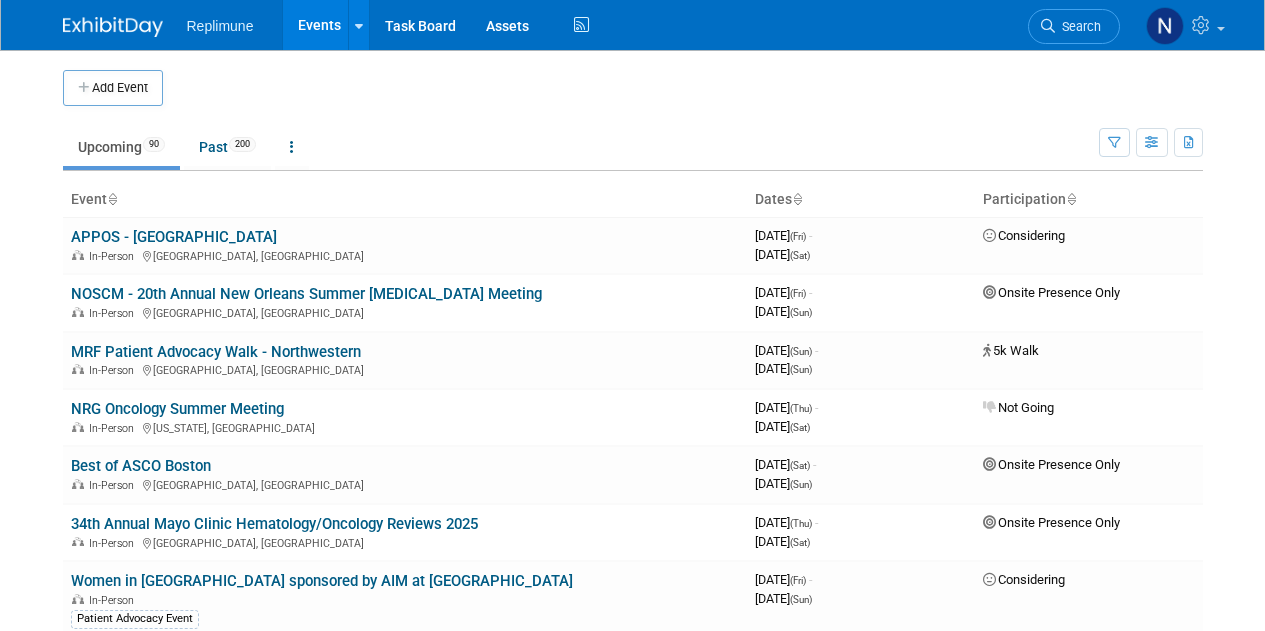 scroll, scrollTop: 0, scrollLeft: 0, axis: both 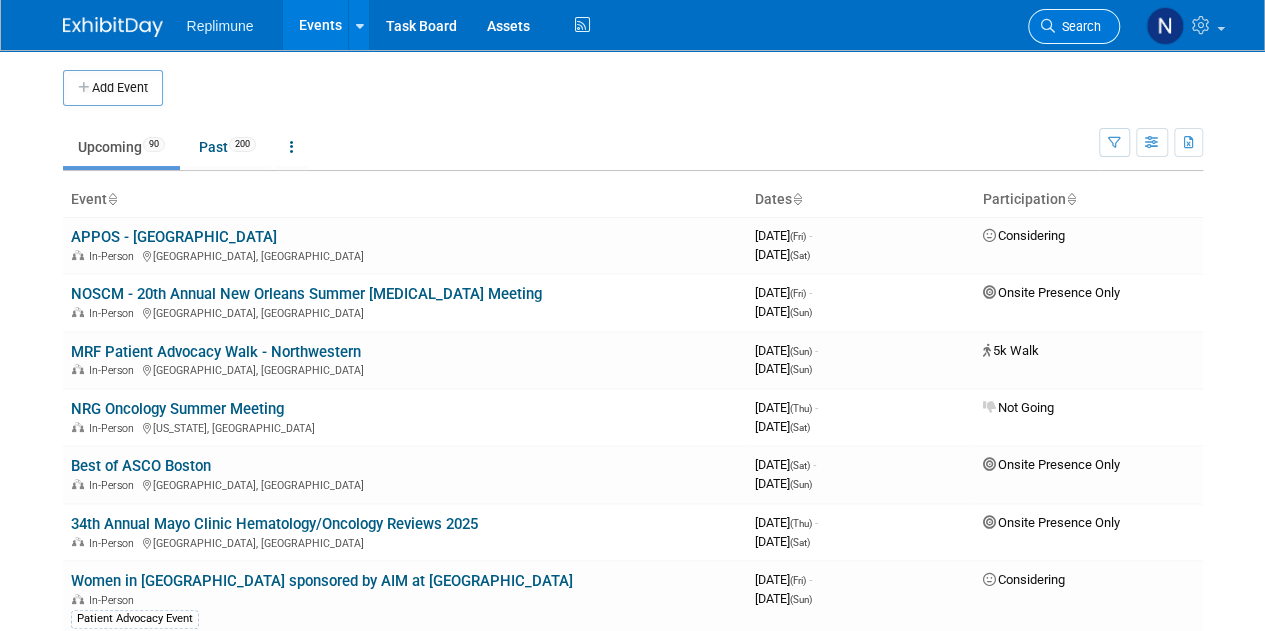 click at bounding box center [1048, 26] 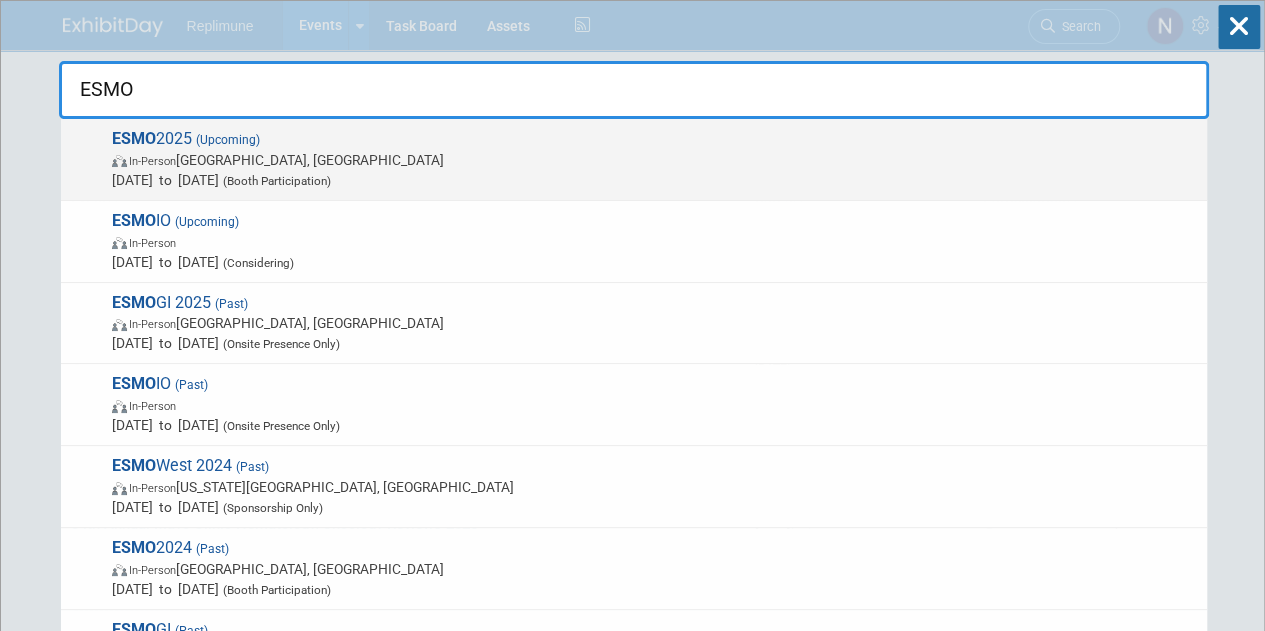 type on "ESMO" 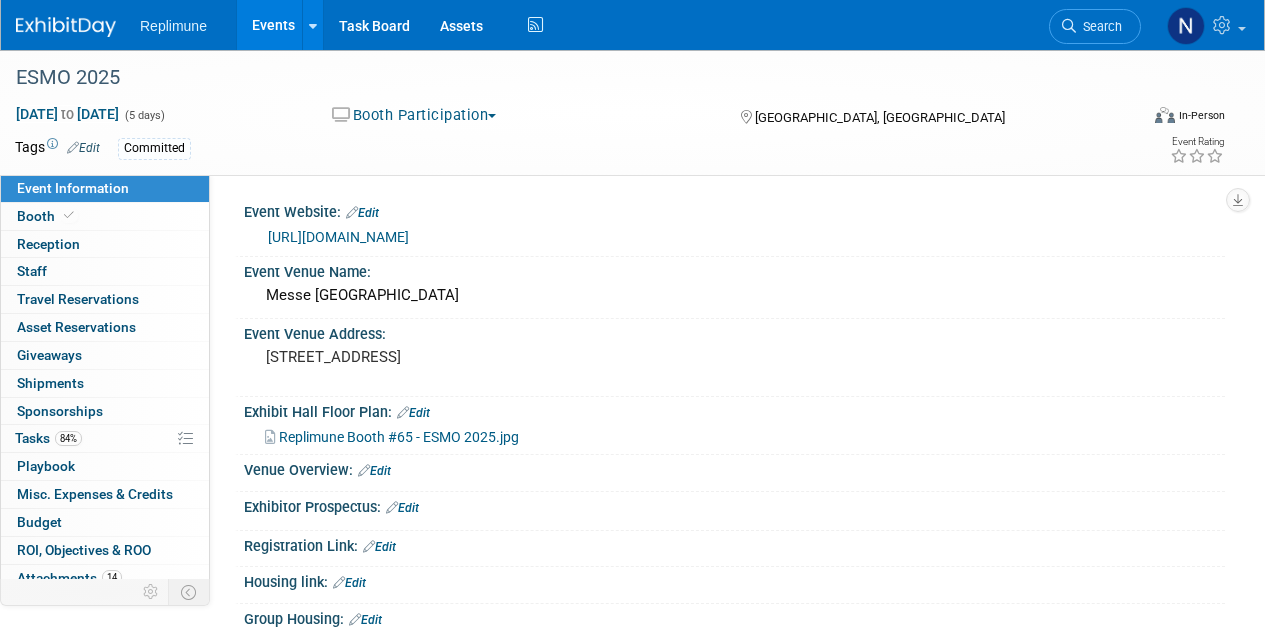 scroll, scrollTop: 0, scrollLeft: 0, axis: both 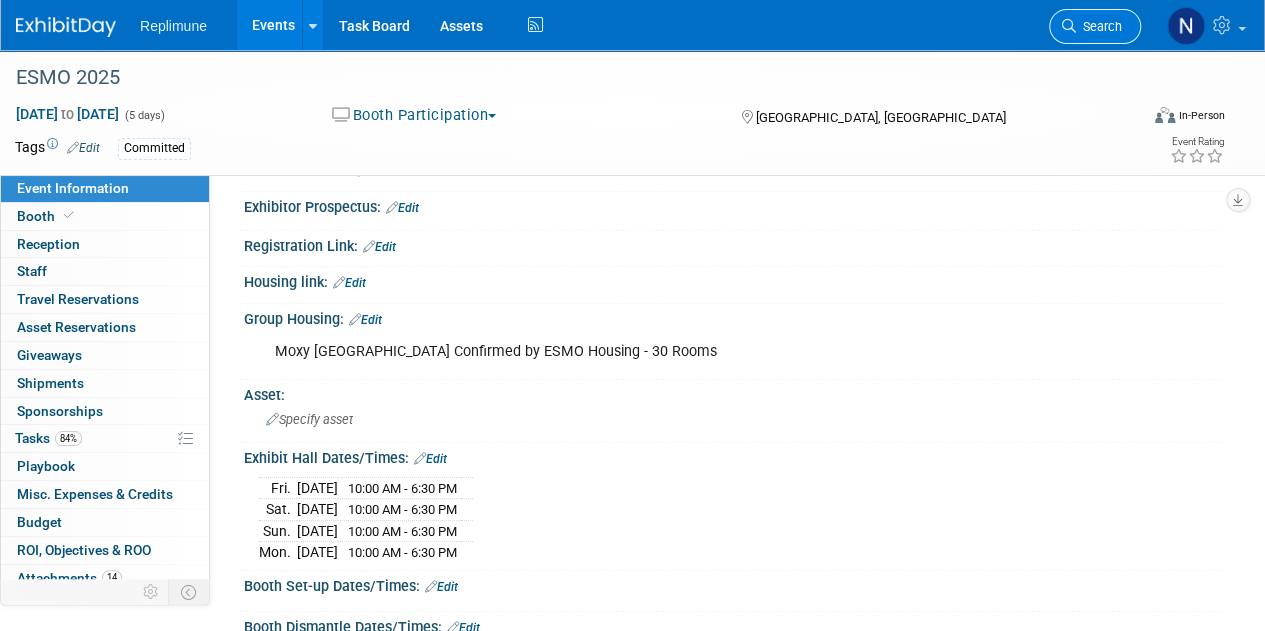 click on "Search" at bounding box center [1099, 26] 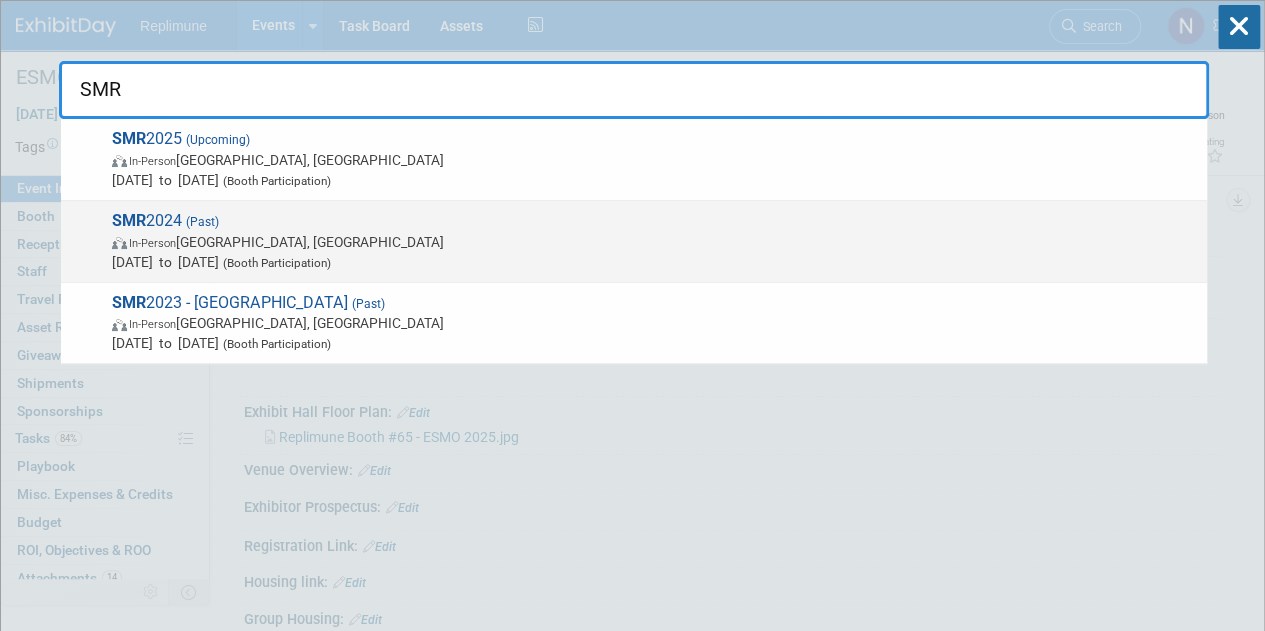 type on "SMR" 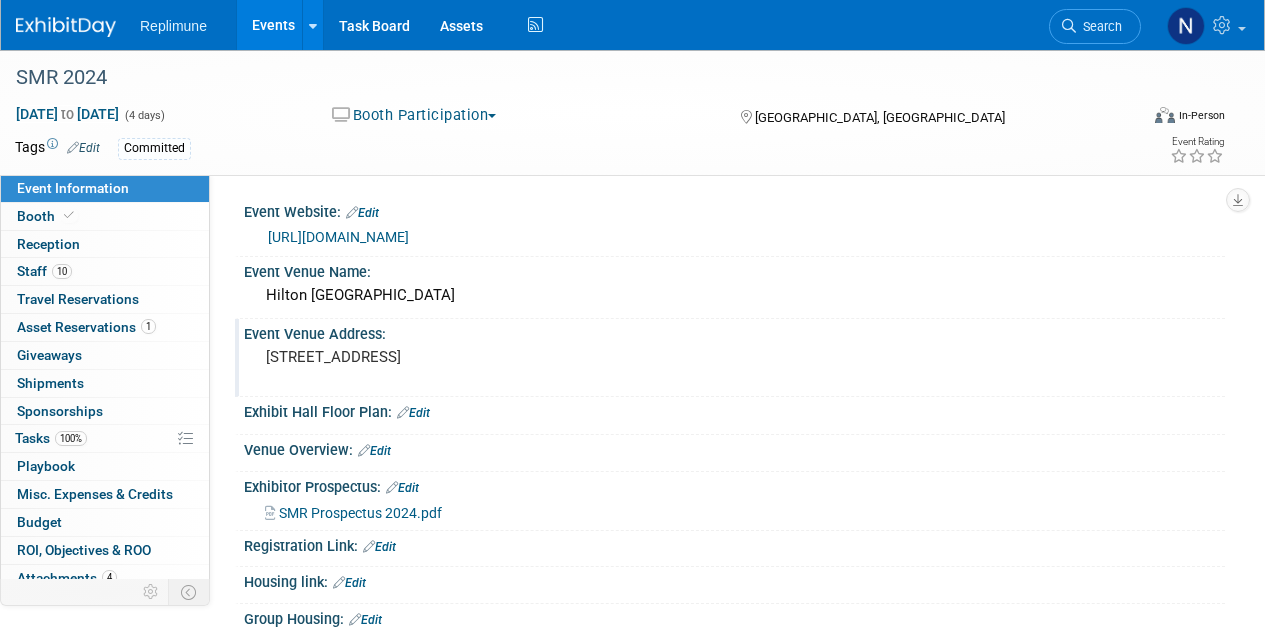 scroll, scrollTop: 0, scrollLeft: 0, axis: both 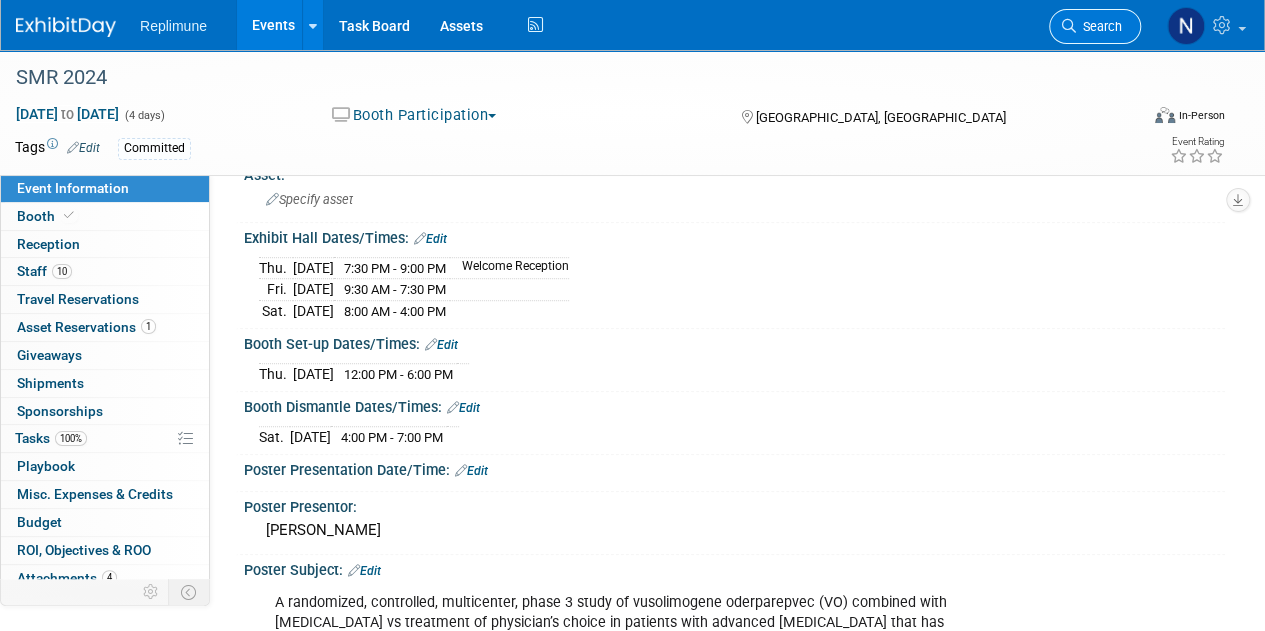 click on "Search" at bounding box center [1099, 26] 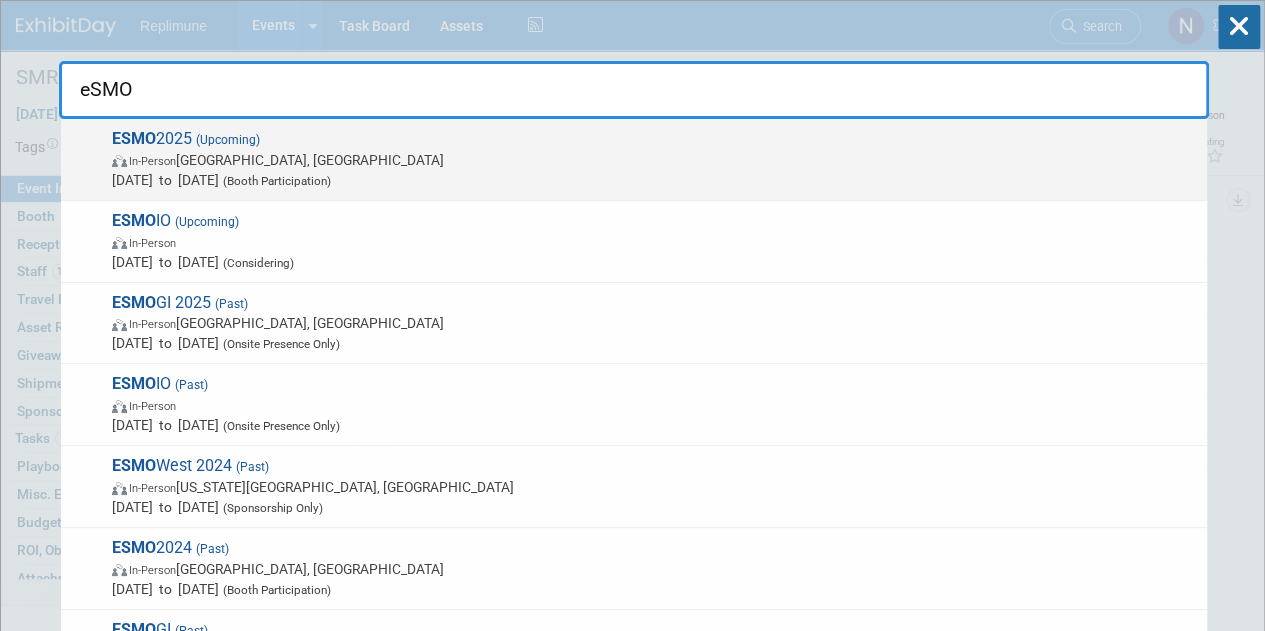 type on "eSMO" 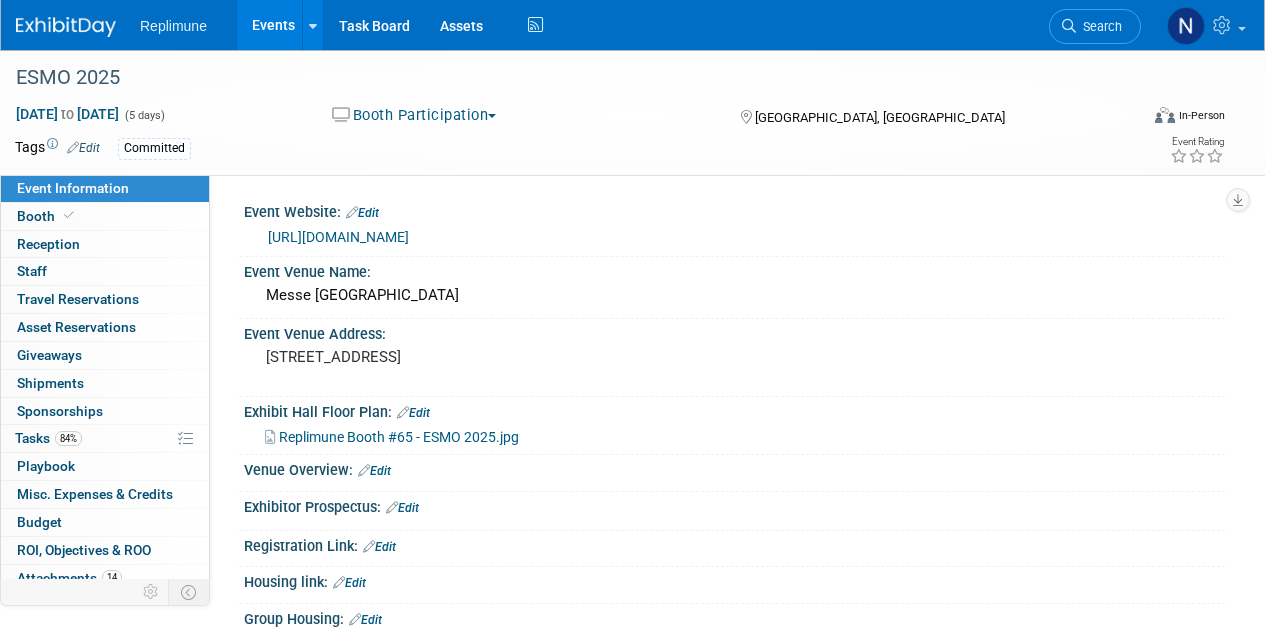scroll, scrollTop: 0, scrollLeft: 0, axis: both 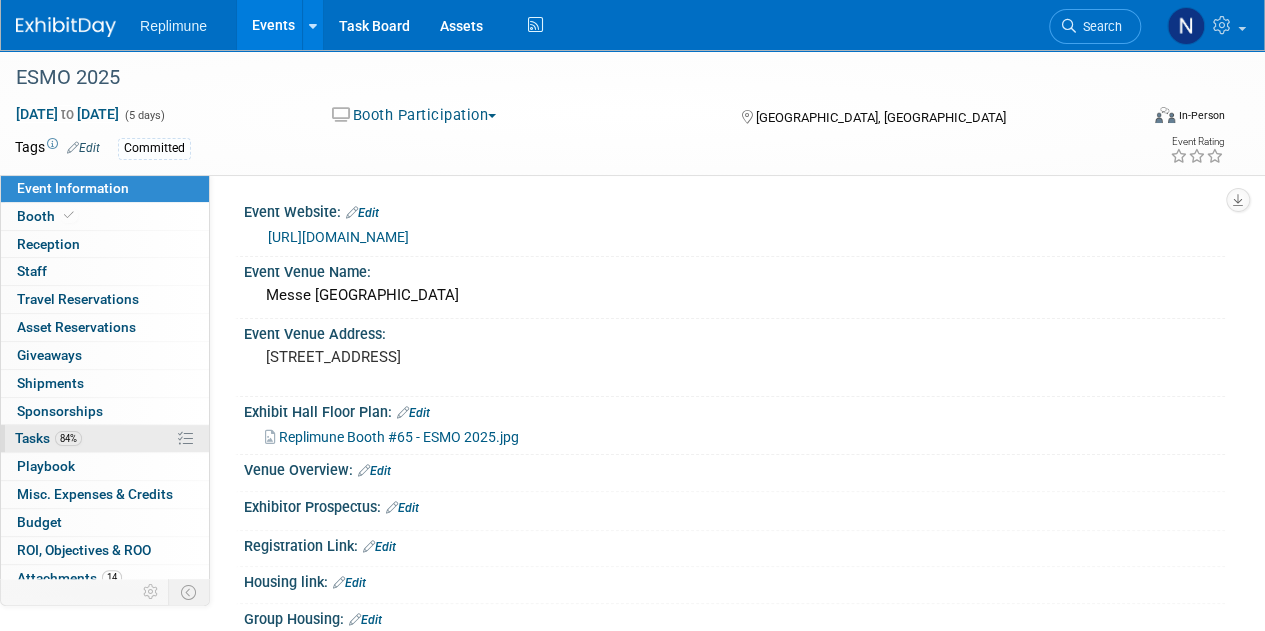 click on "Tasks 84%" at bounding box center [48, 438] 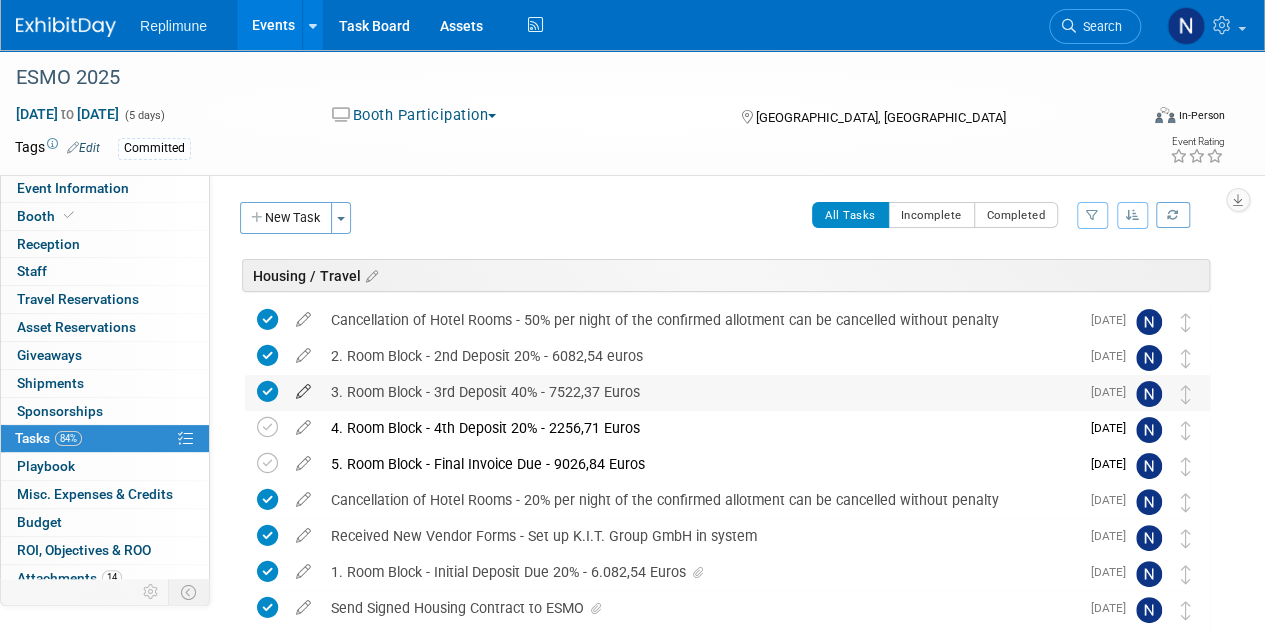 click at bounding box center (303, 387) 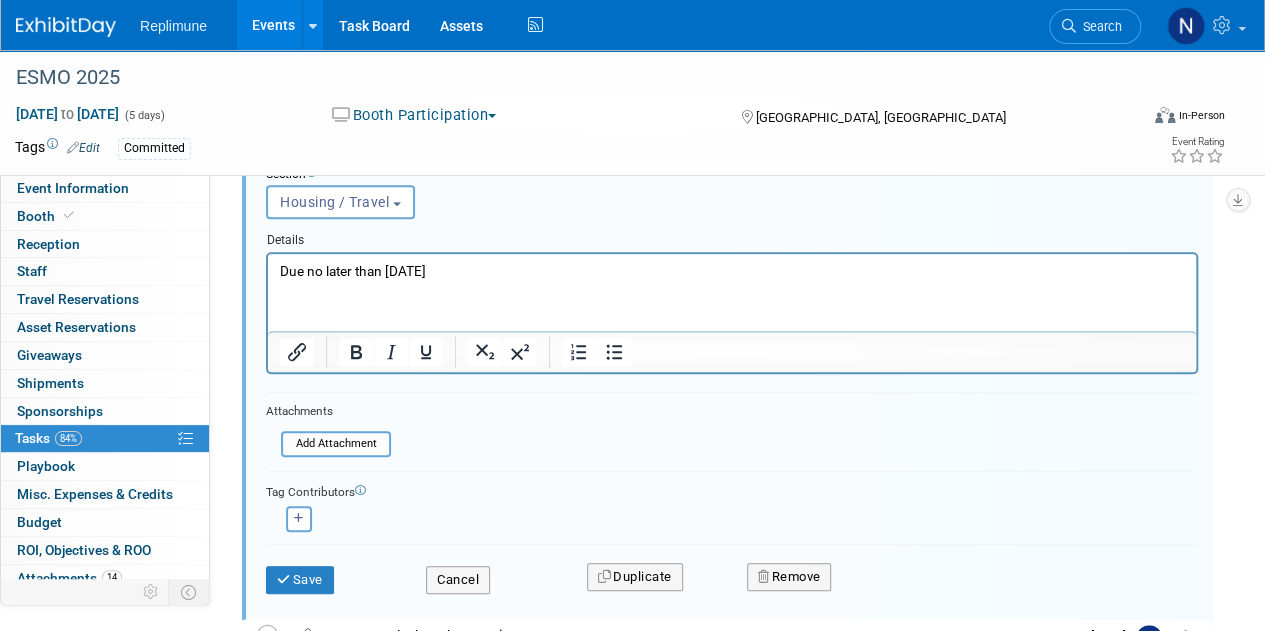 scroll, scrollTop: 380, scrollLeft: 0, axis: vertical 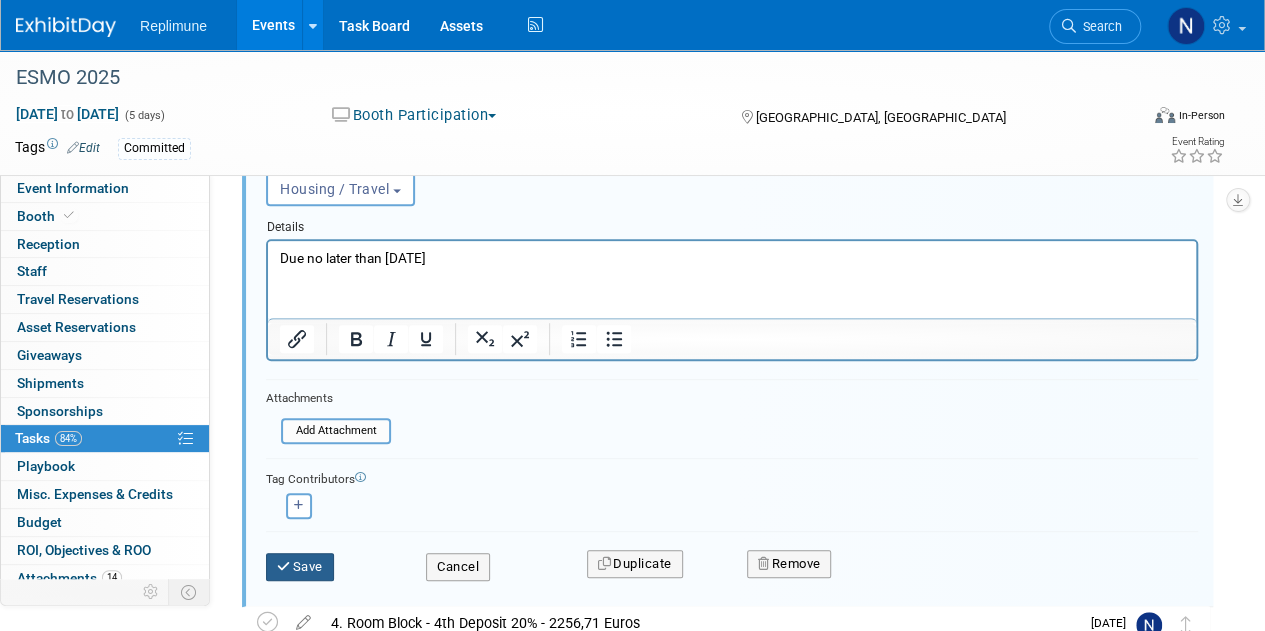 click on "Save" at bounding box center [300, 567] 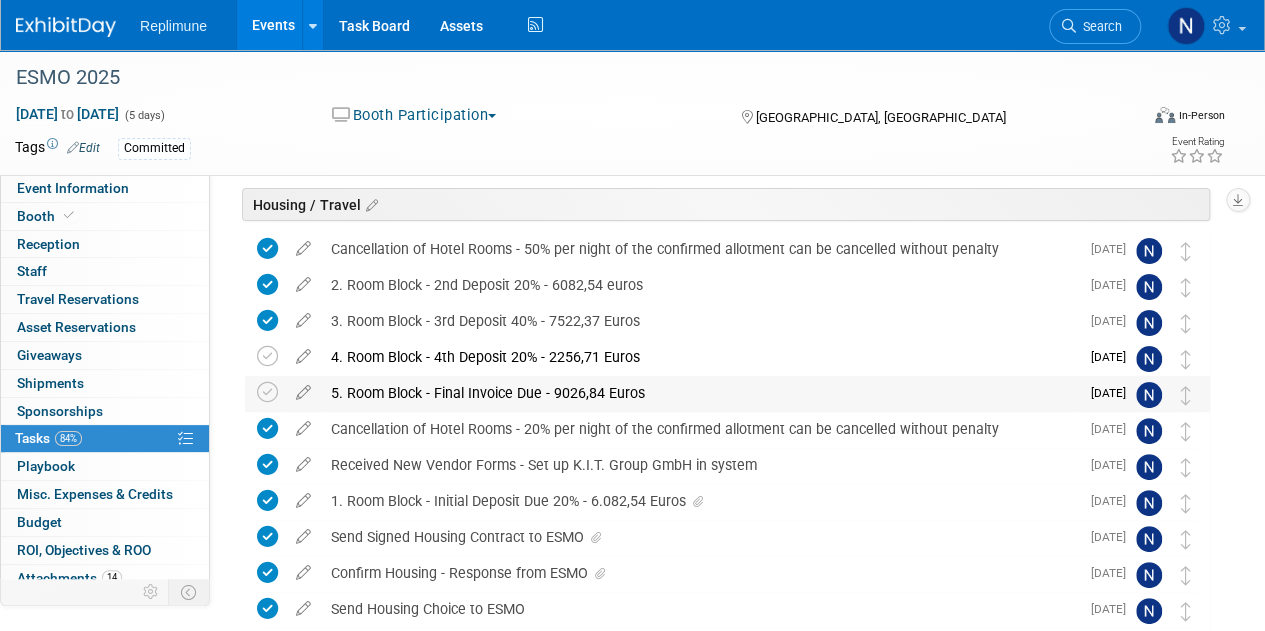 scroll, scrollTop: 0, scrollLeft: 0, axis: both 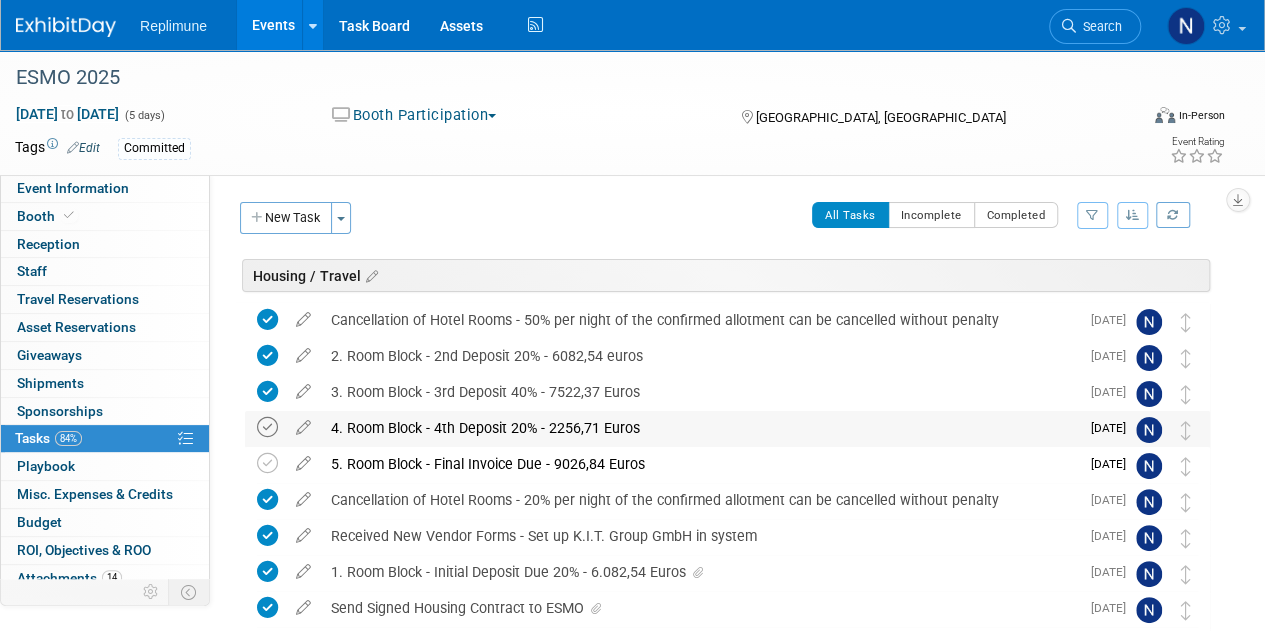 click at bounding box center [267, 427] 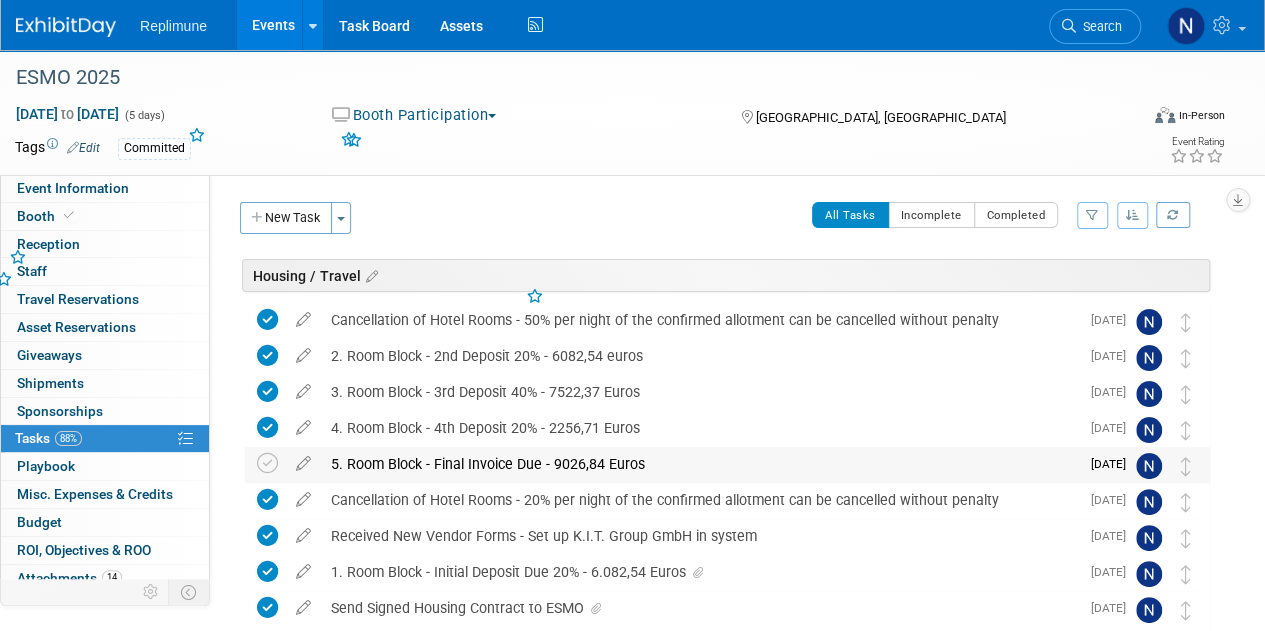 click on "5. Room Block - Final Invoice Due - 9026,84 Euros
DETAILS
Due 14 days after receipt of invoice
Pro tip: Press Ctrl-Enter to submit comment.
Submit
Show task history
Sep 1" at bounding box center [727, 465] 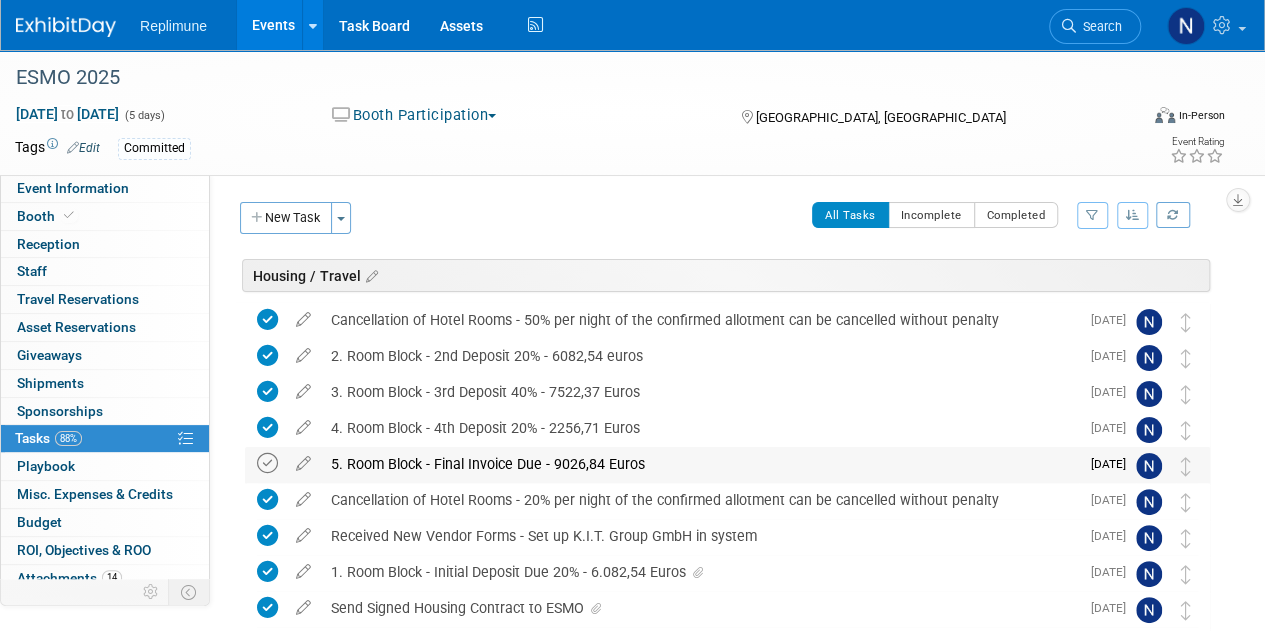 click at bounding box center [267, 463] 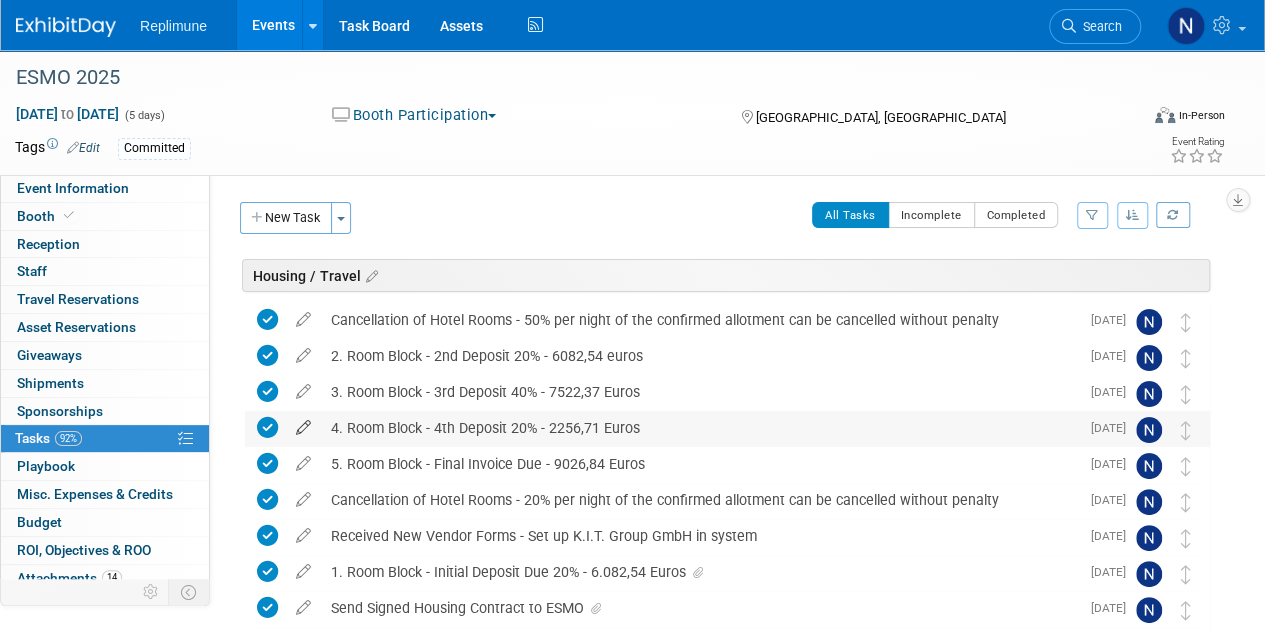 click at bounding box center [303, 423] 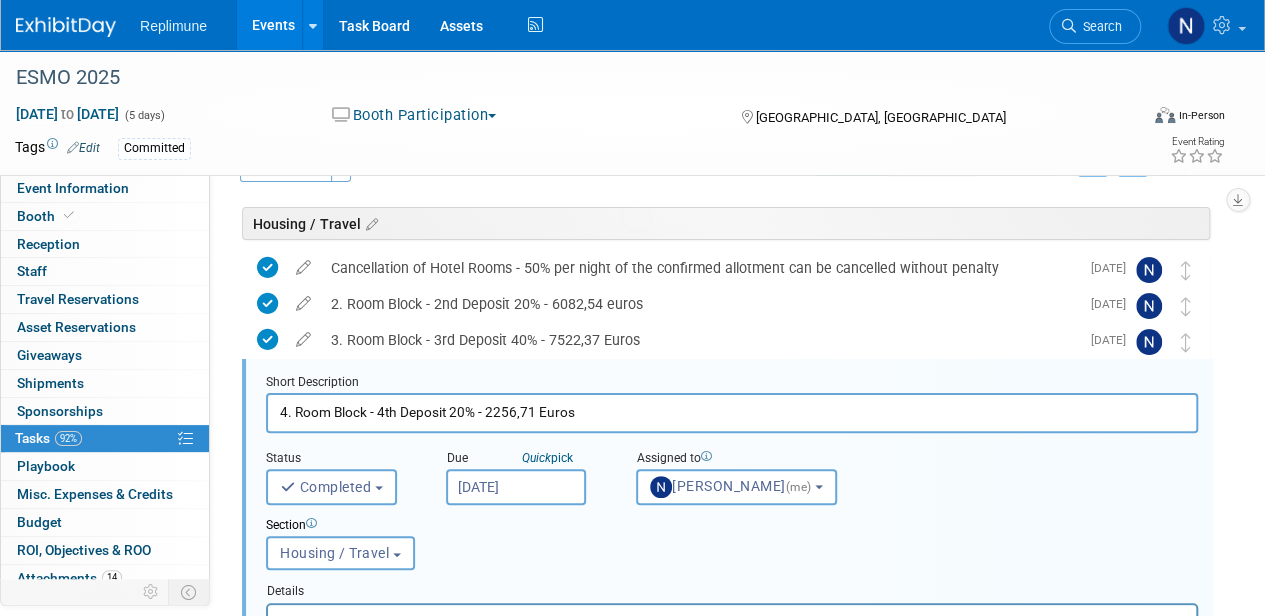 scroll, scrollTop: 116, scrollLeft: 0, axis: vertical 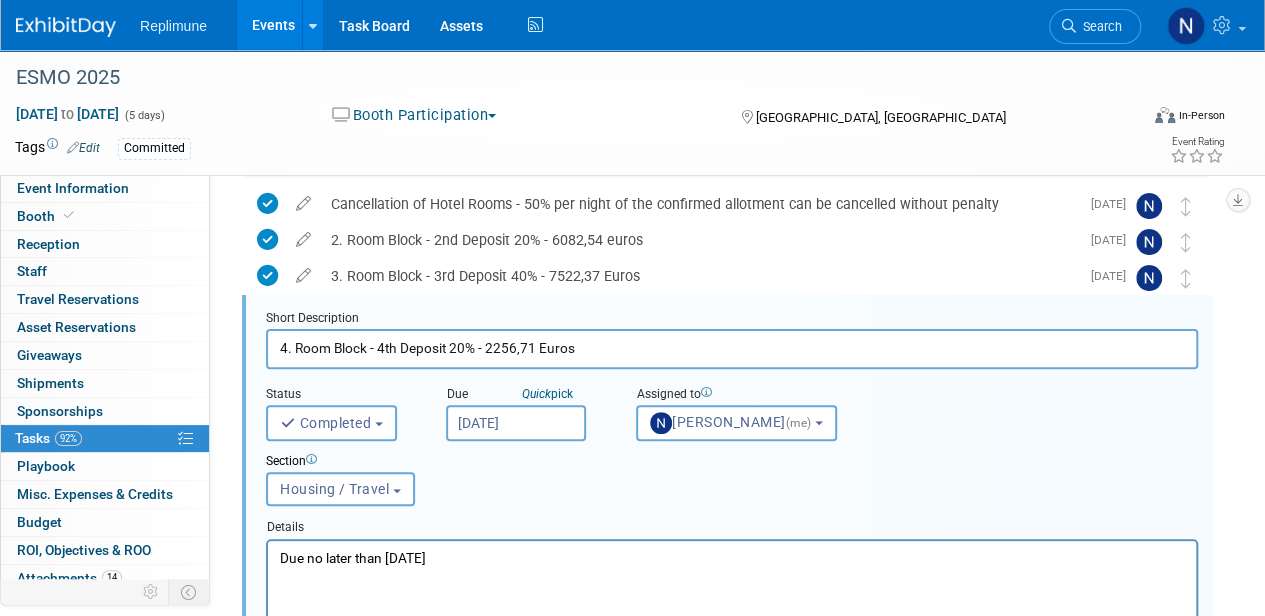 click on "Due no later than August 10th" at bounding box center [732, 553] 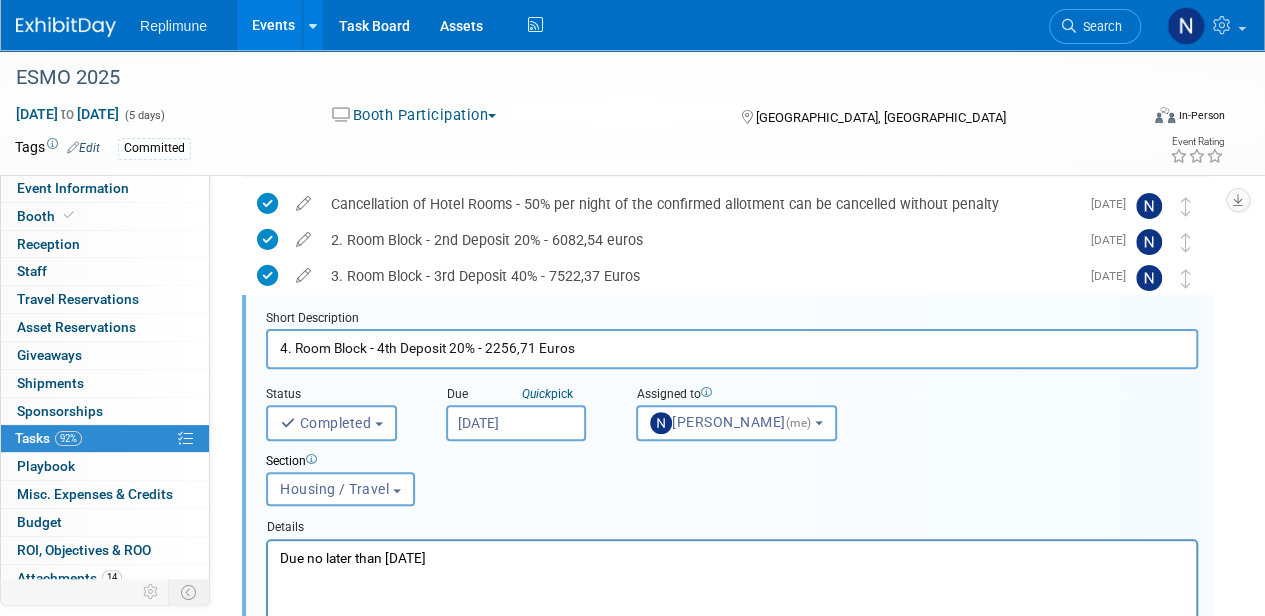 type 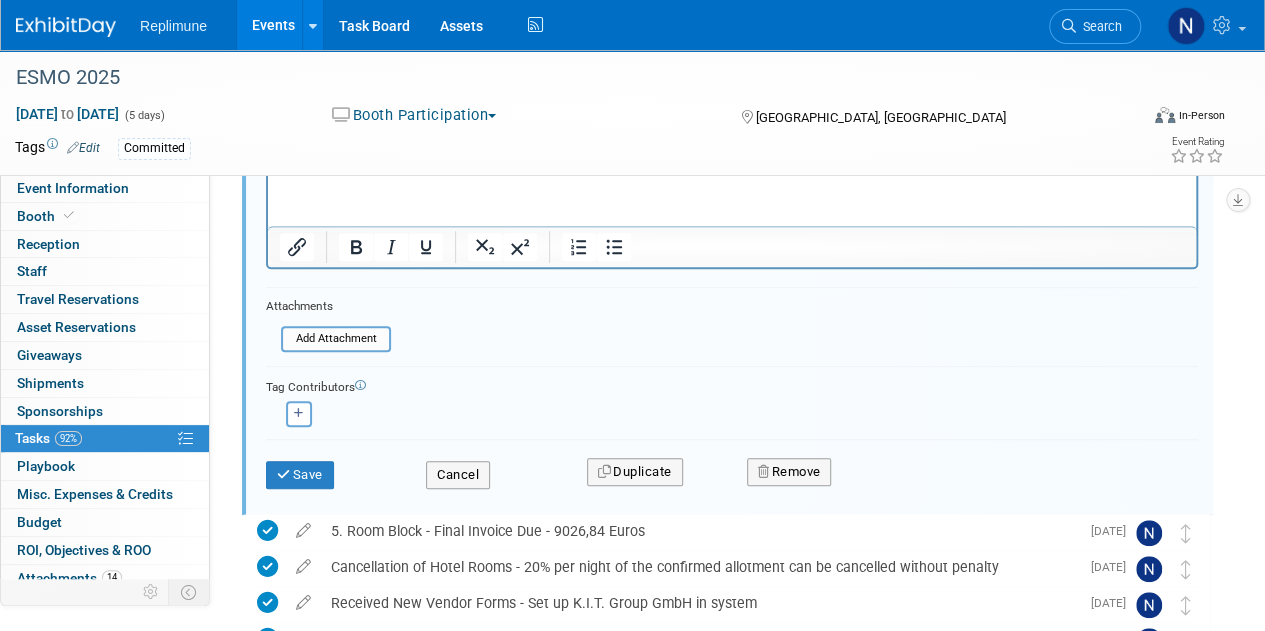 scroll, scrollTop: 516, scrollLeft: 0, axis: vertical 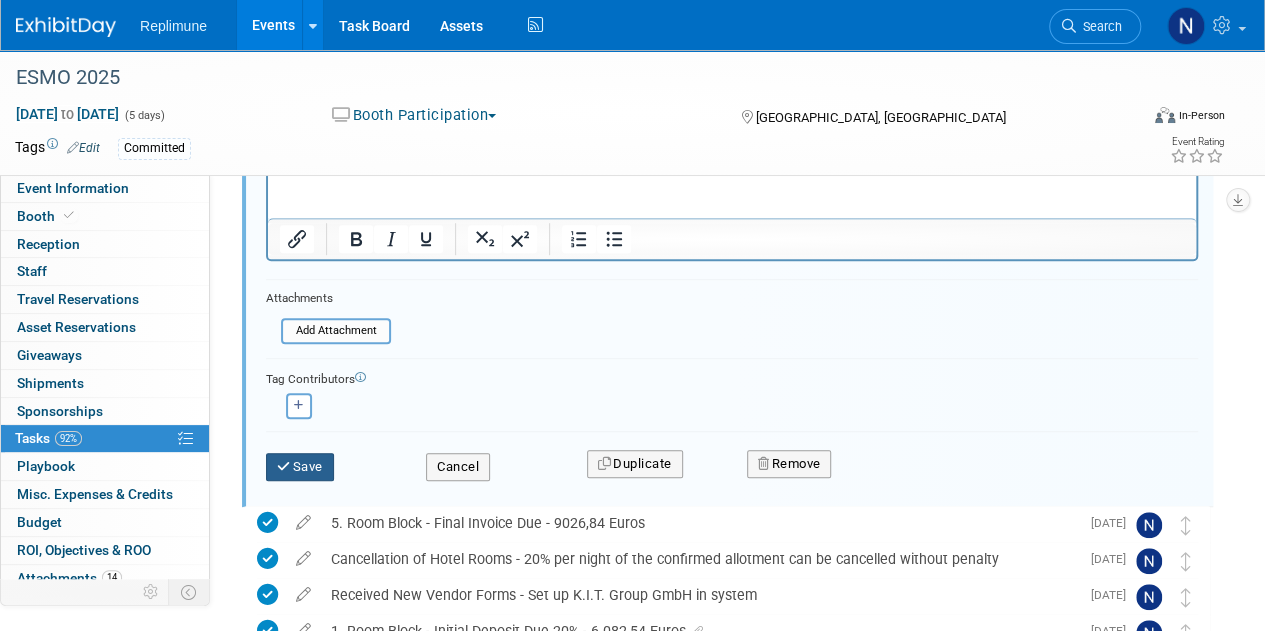 click on "Save" at bounding box center (300, 467) 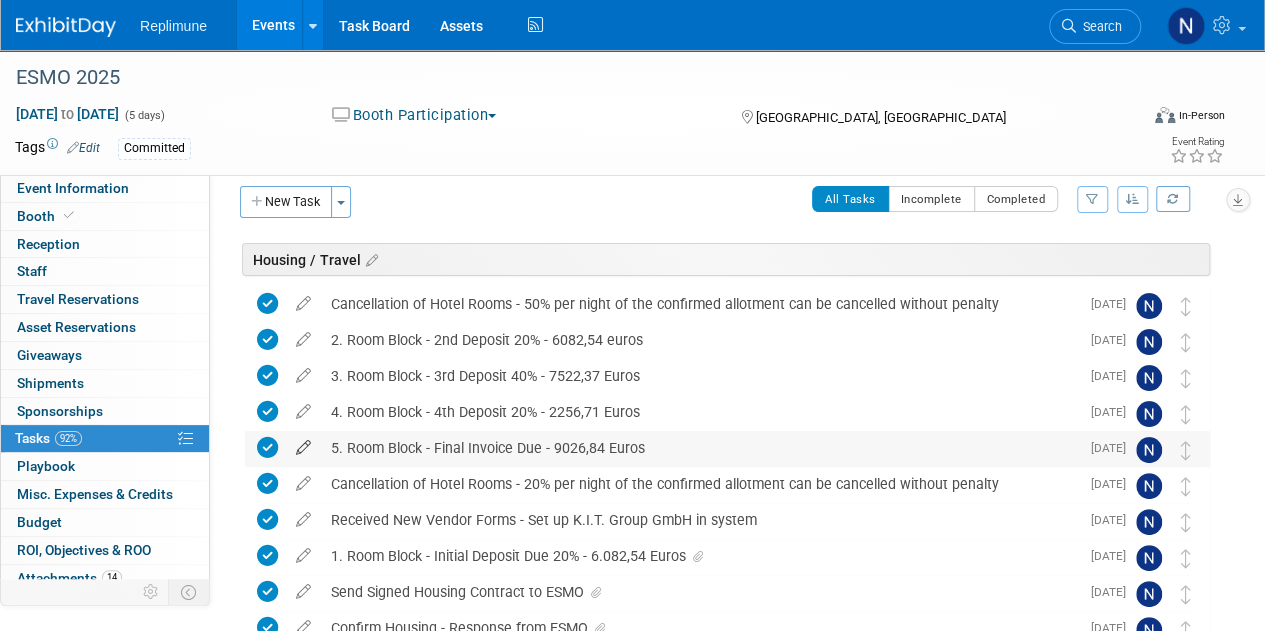 click at bounding box center (303, 443) 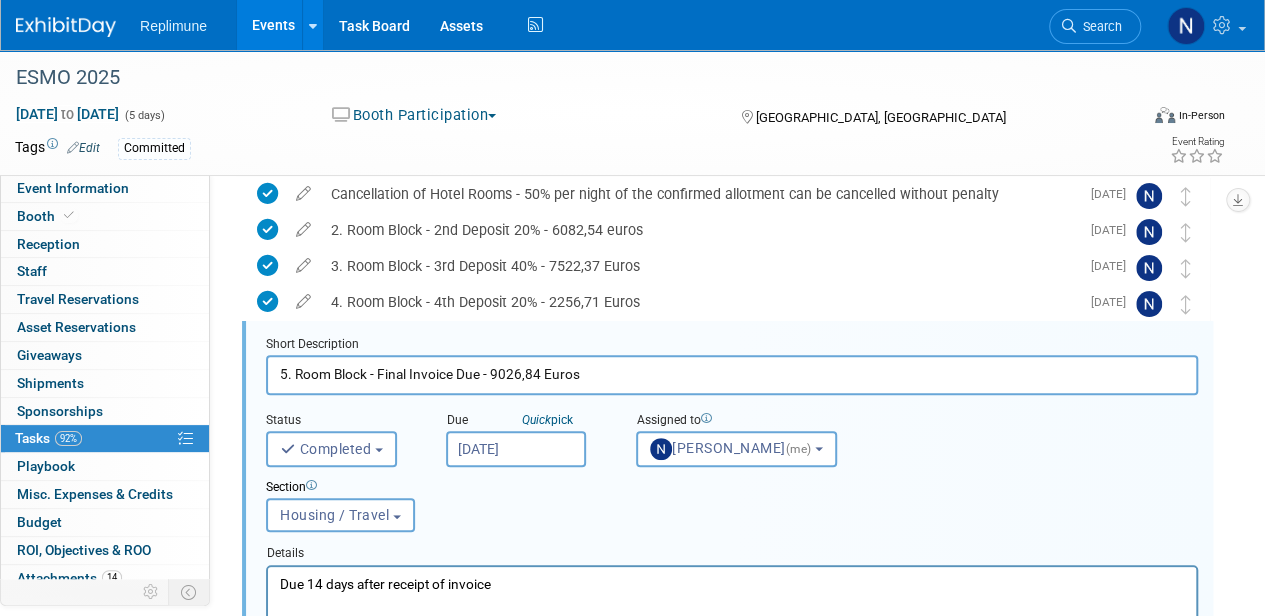 scroll, scrollTop: 152, scrollLeft: 0, axis: vertical 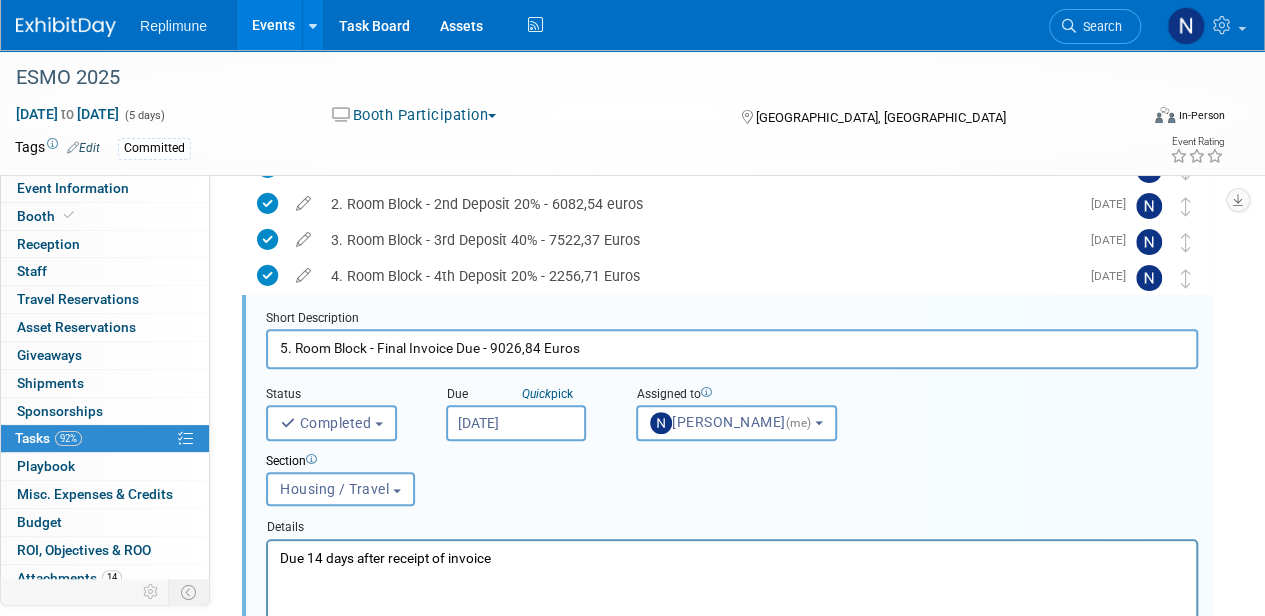 drag, startPoint x: 560, startPoint y: 553, endPoint x: 260, endPoint y: 537, distance: 300.42636 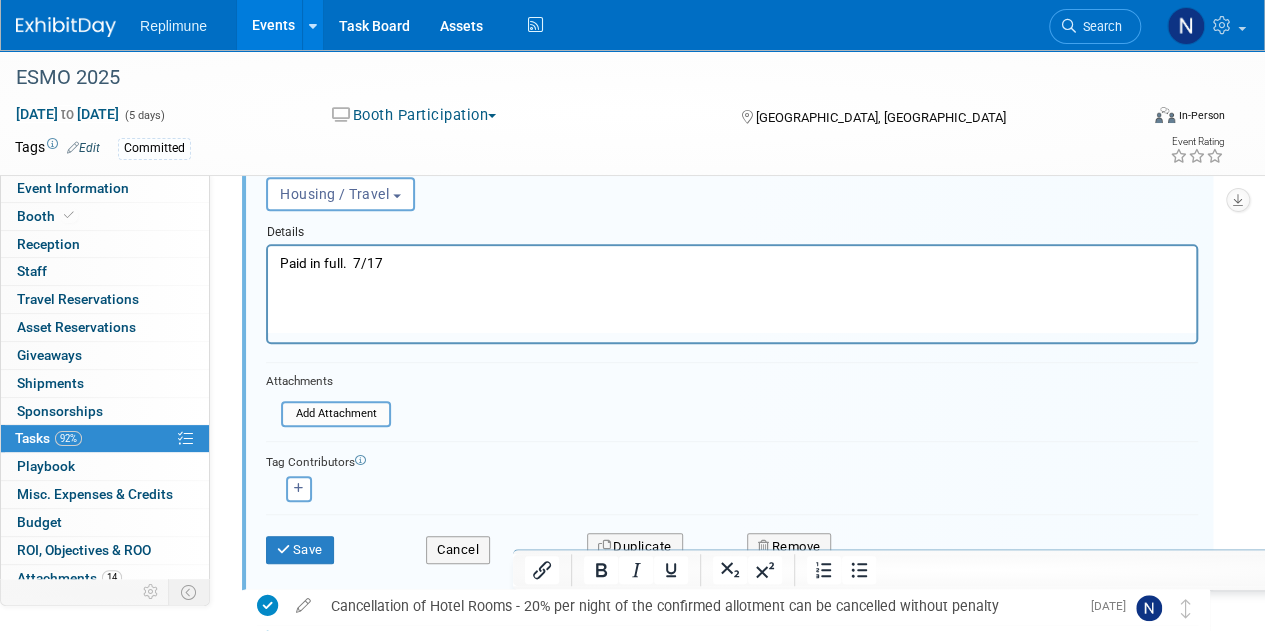 scroll, scrollTop: 452, scrollLeft: 0, axis: vertical 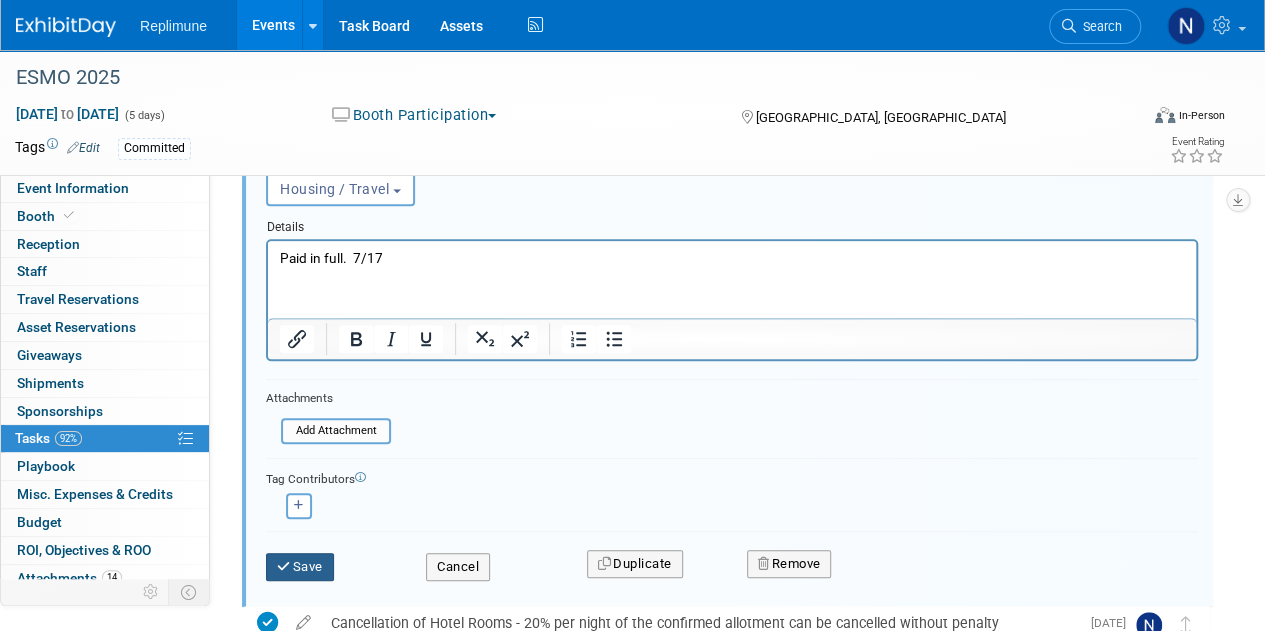 click on "Save" at bounding box center [300, 567] 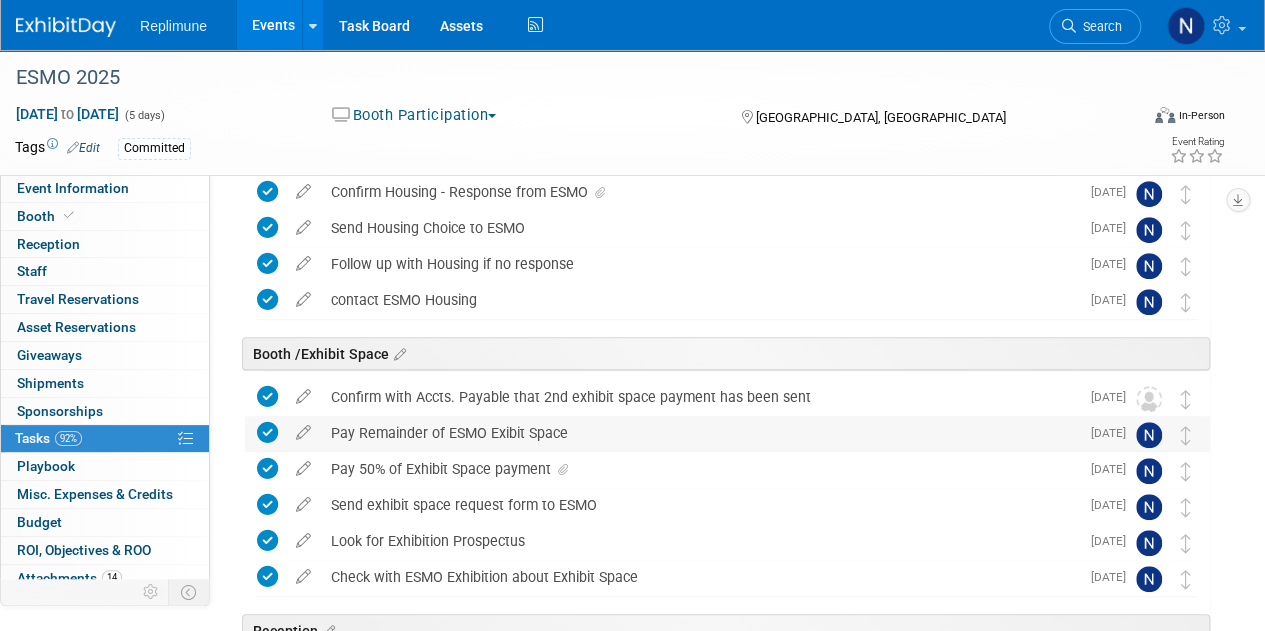 scroll, scrollTop: 0, scrollLeft: 0, axis: both 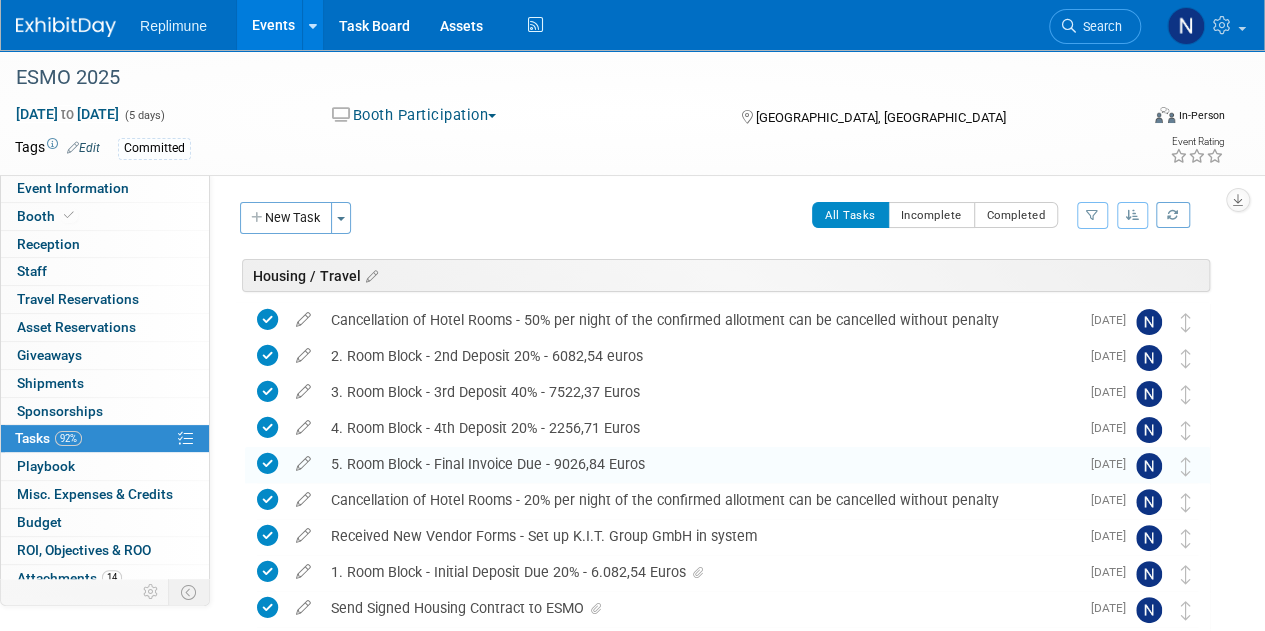 click on "Events" at bounding box center (273, 25) 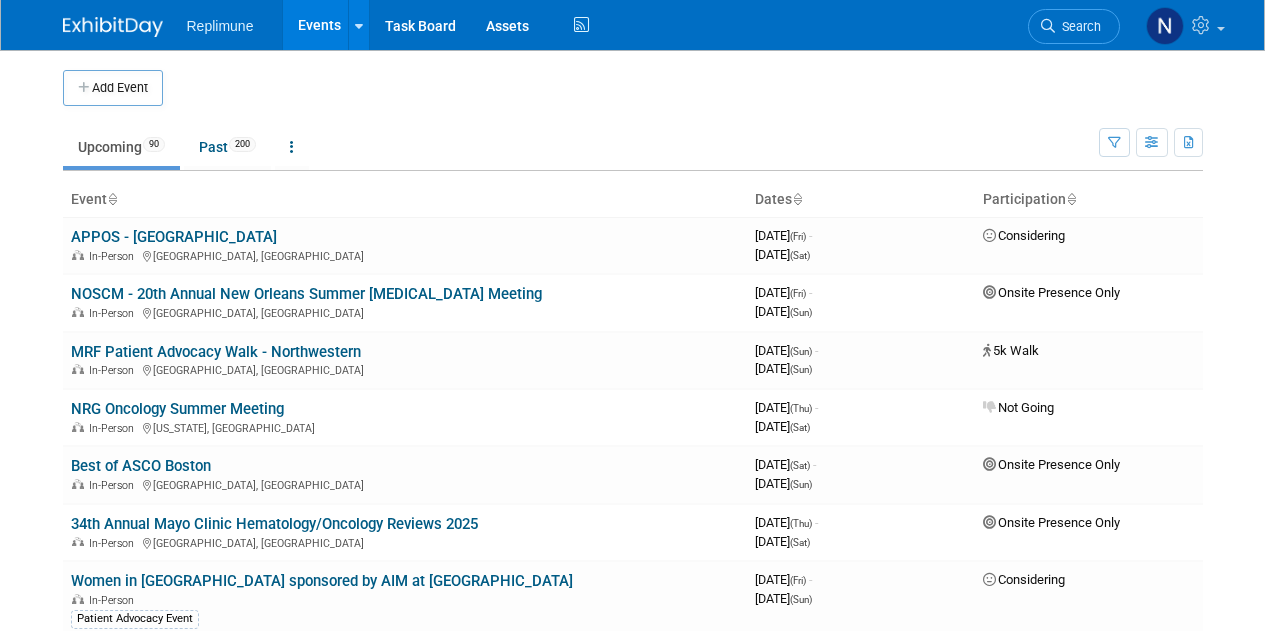 scroll, scrollTop: 0, scrollLeft: 0, axis: both 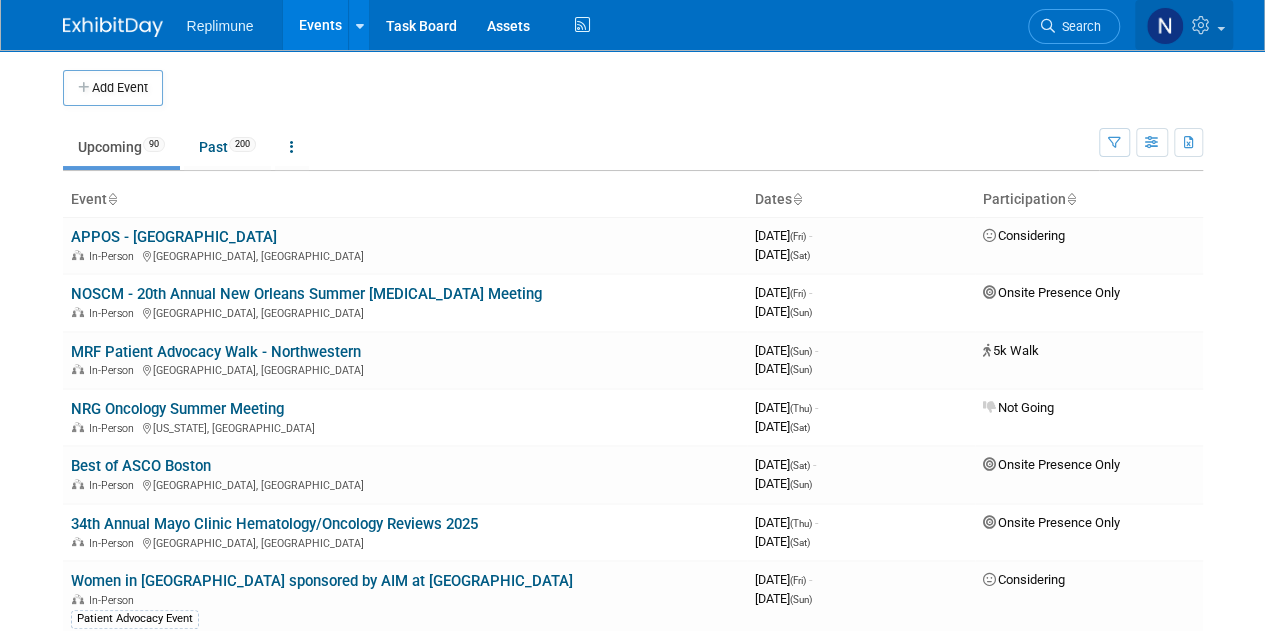 click at bounding box center (1221, 29) 